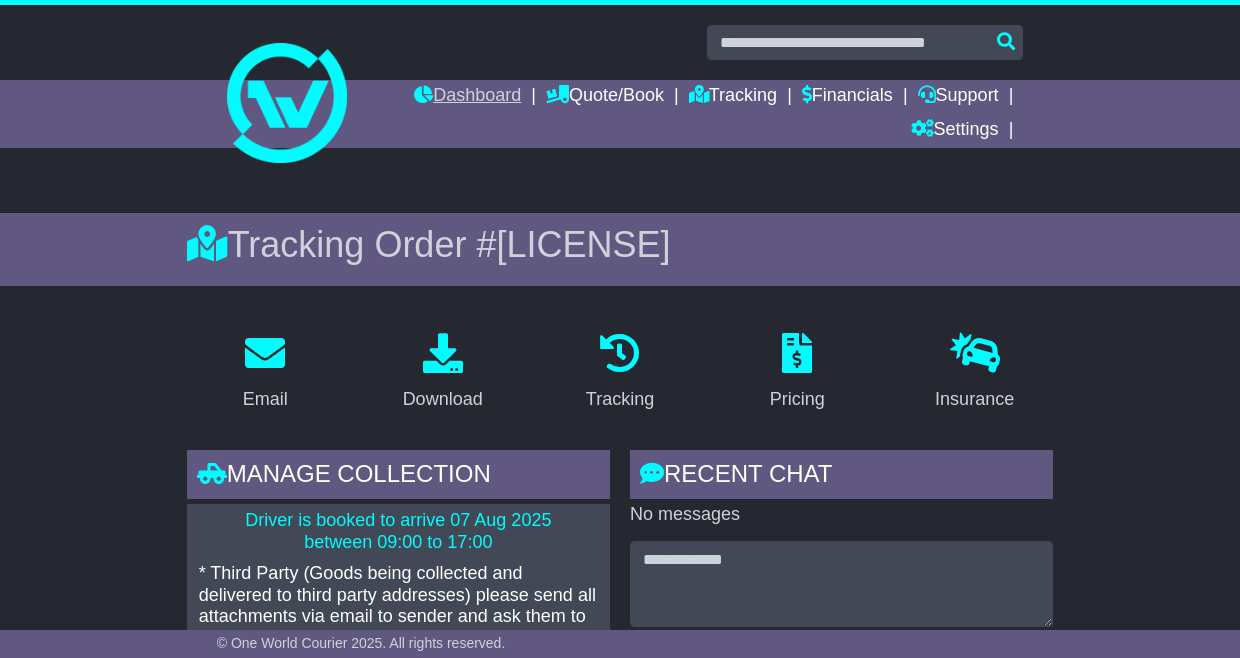scroll, scrollTop: 0, scrollLeft: 0, axis: both 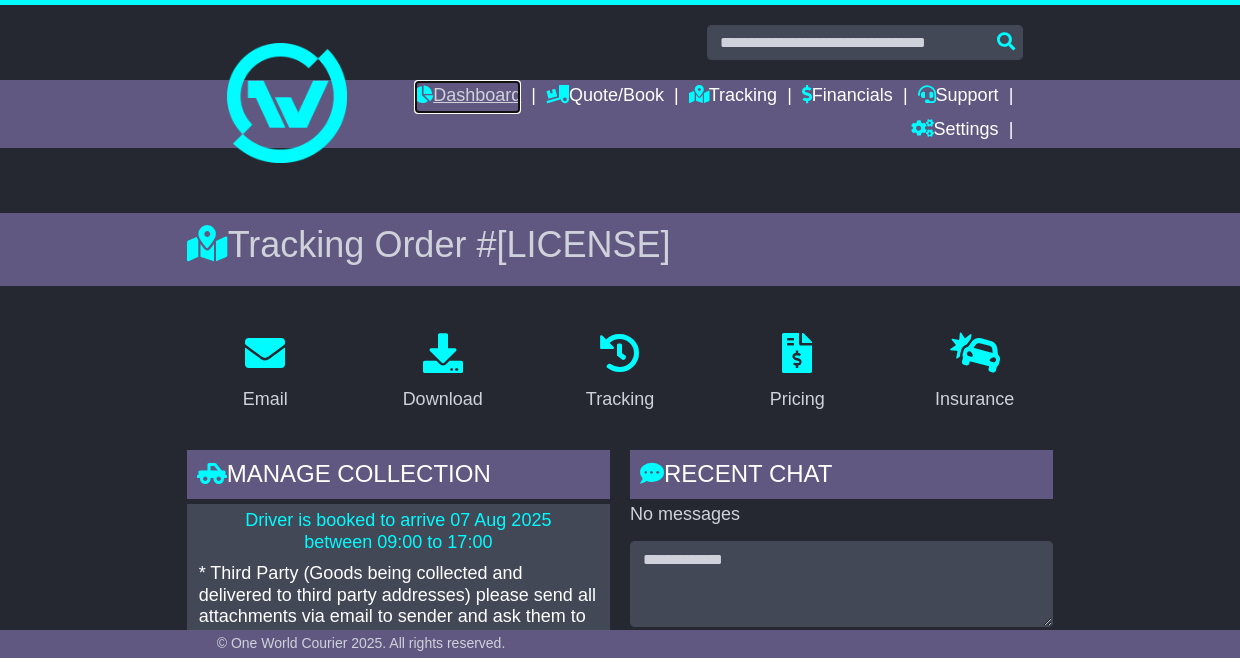 click on "Dashboard" at bounding box center (467, 97) 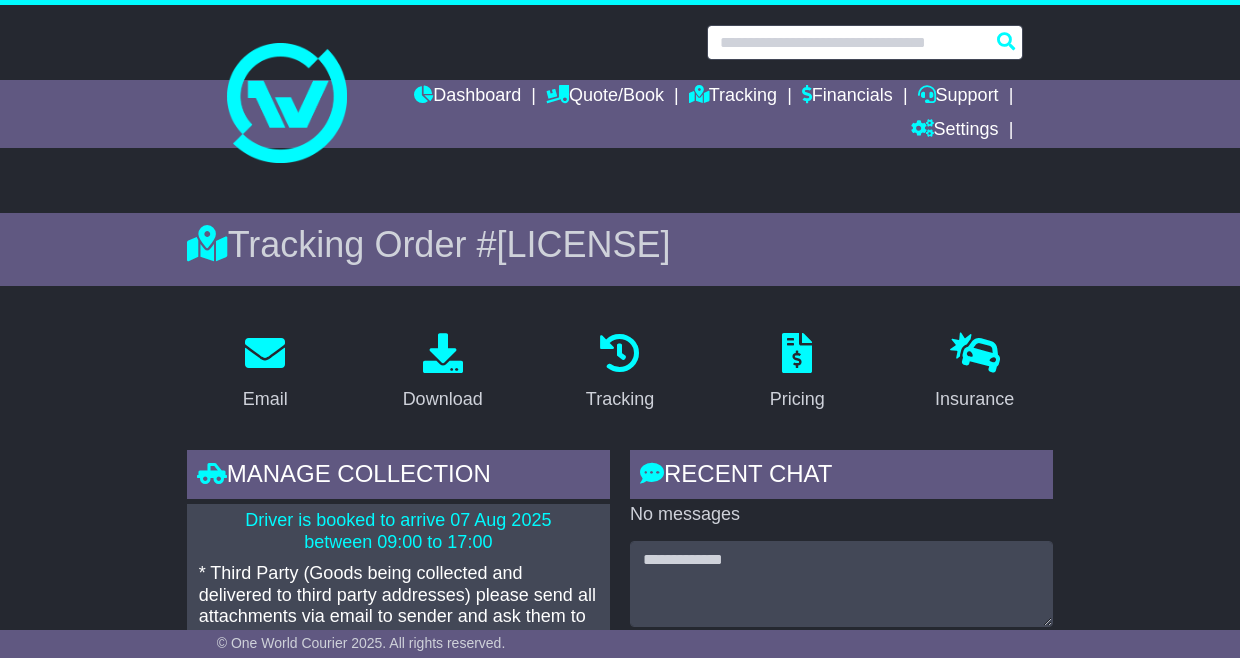 click at bounding box center (865, 42) 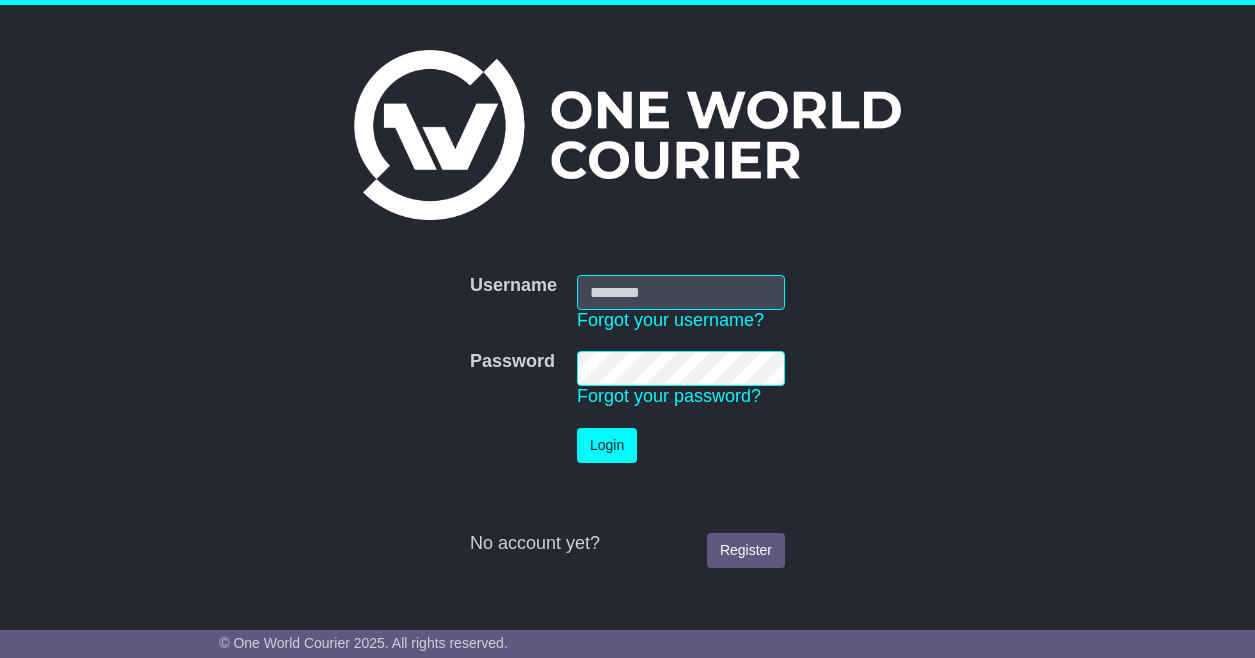 scroll, scrollTop: 0, scrollLeft: 0, axis: both 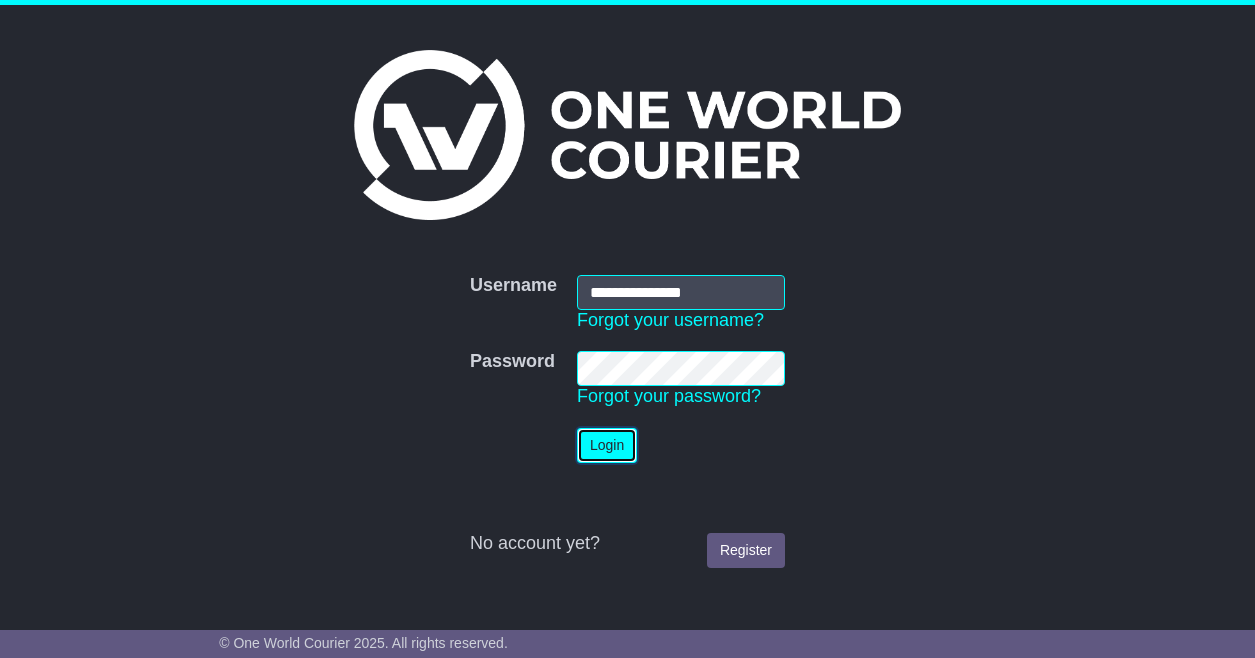 click on "Login" at bounding box center [607, 445] 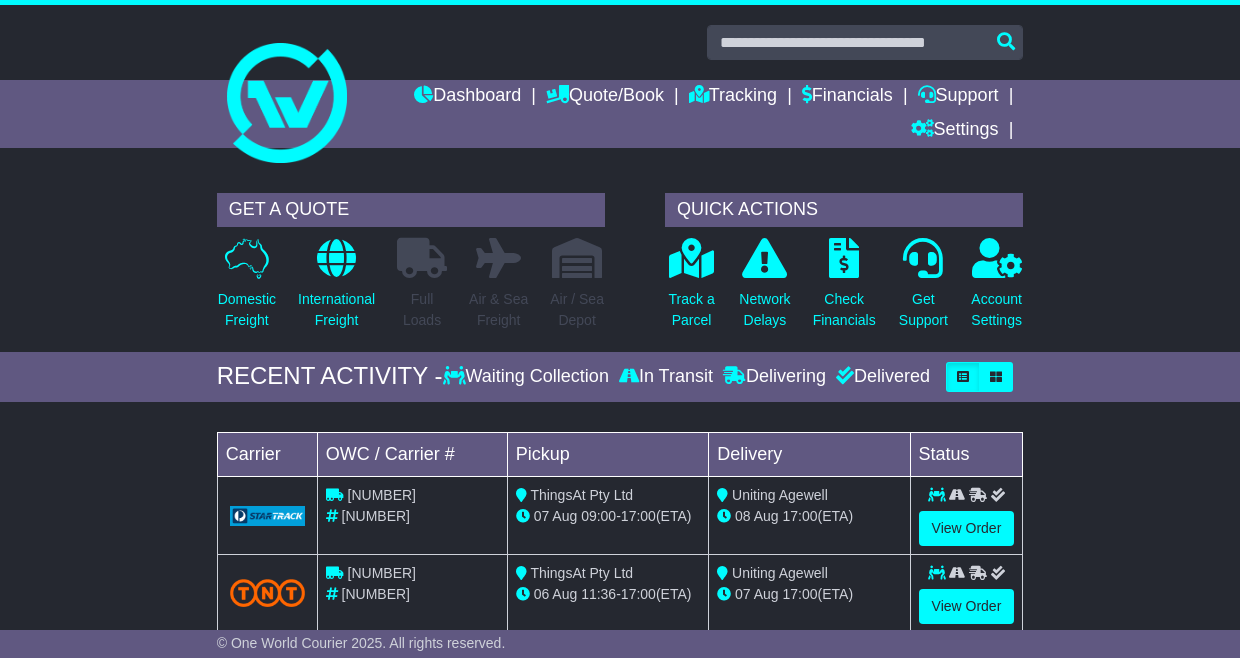 scroll, scrollTop: 0, scrollLeft: 0, axis: both 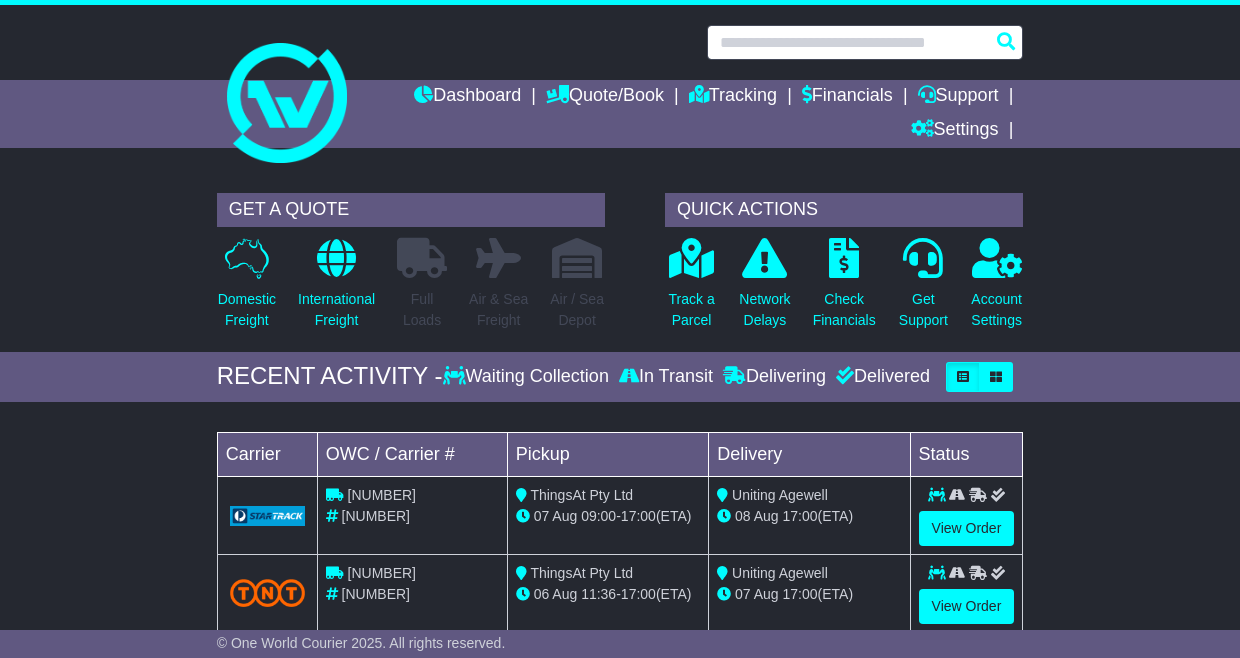 click at bounding box center [865, 42] 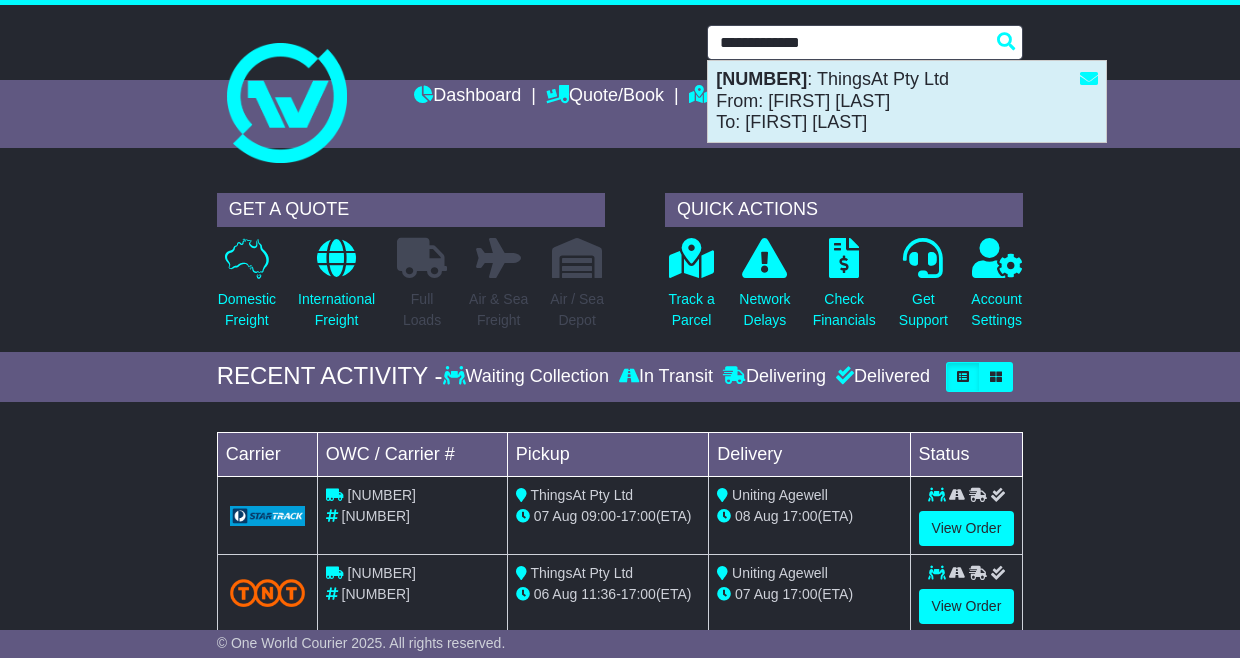 click on "VFQZ50041765(228) : ThingsAt Pty Ltd From: Olivia MacIsaac To: Callum DiPierdomenico" at bounding box center [907, 101] 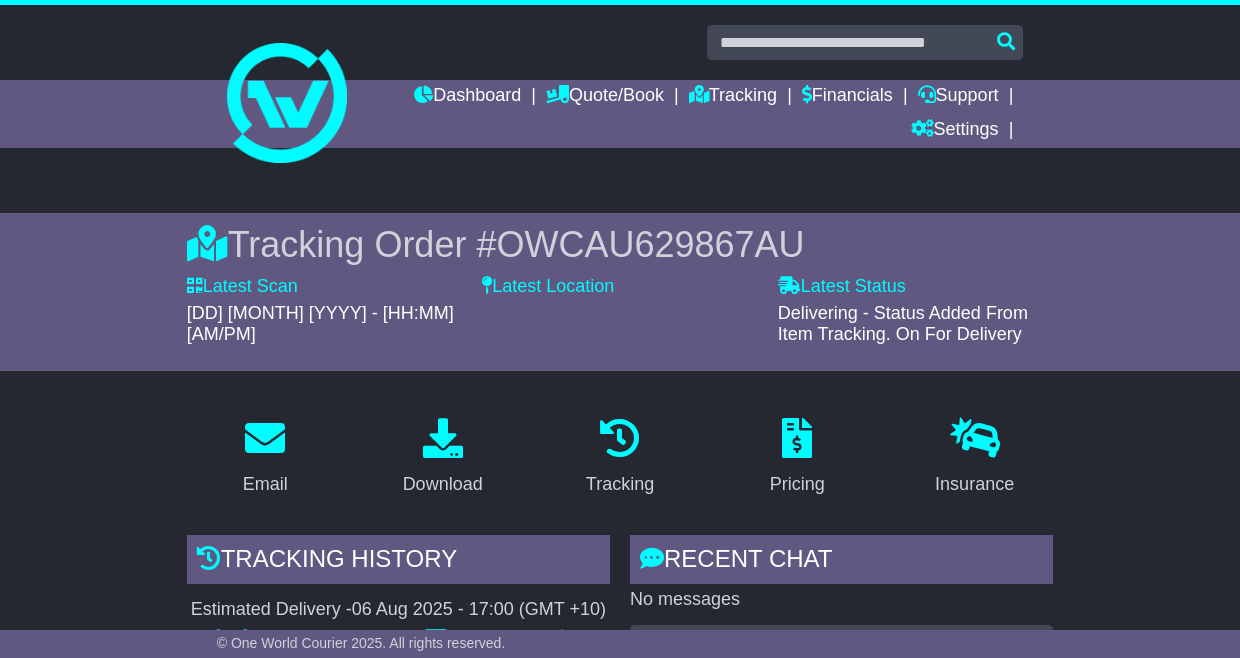 scroll, scrollTop: 225, scrollLeft: 0, axis: vertical 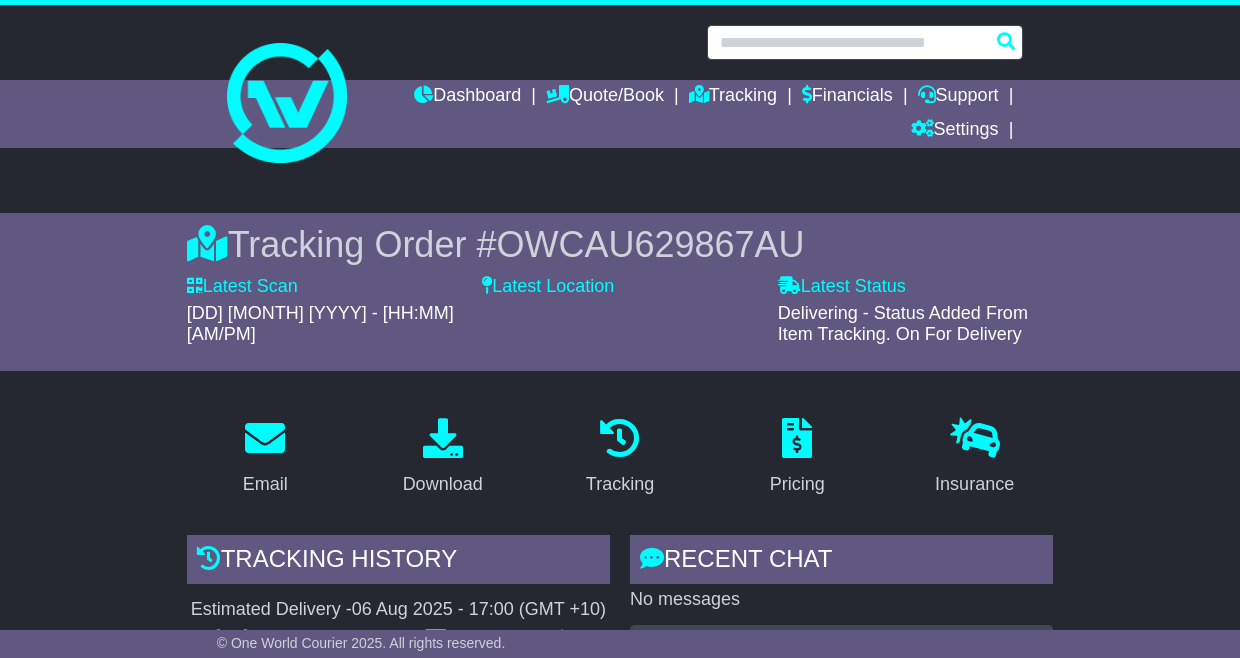 click at bounding box center (865, 42) 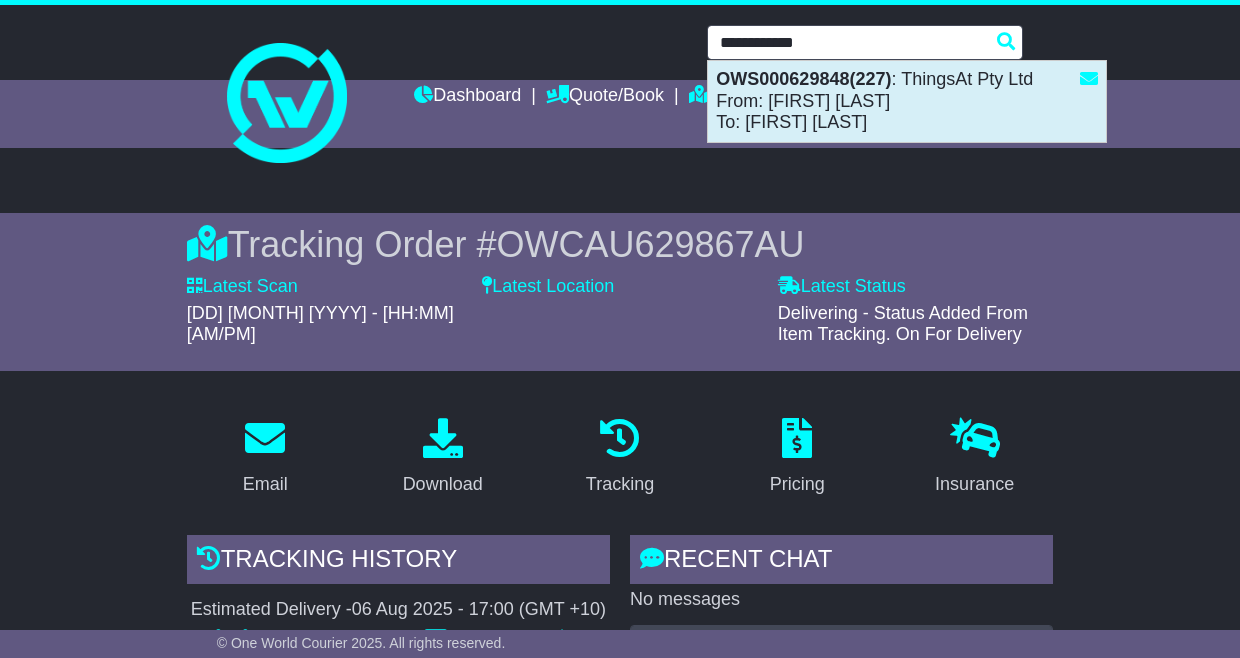 click on "OWS000629848(227) : ThingsAt Pty Ltd From: Zac Palatsides To: Kate Jackson" at bounding box center (907, 101) 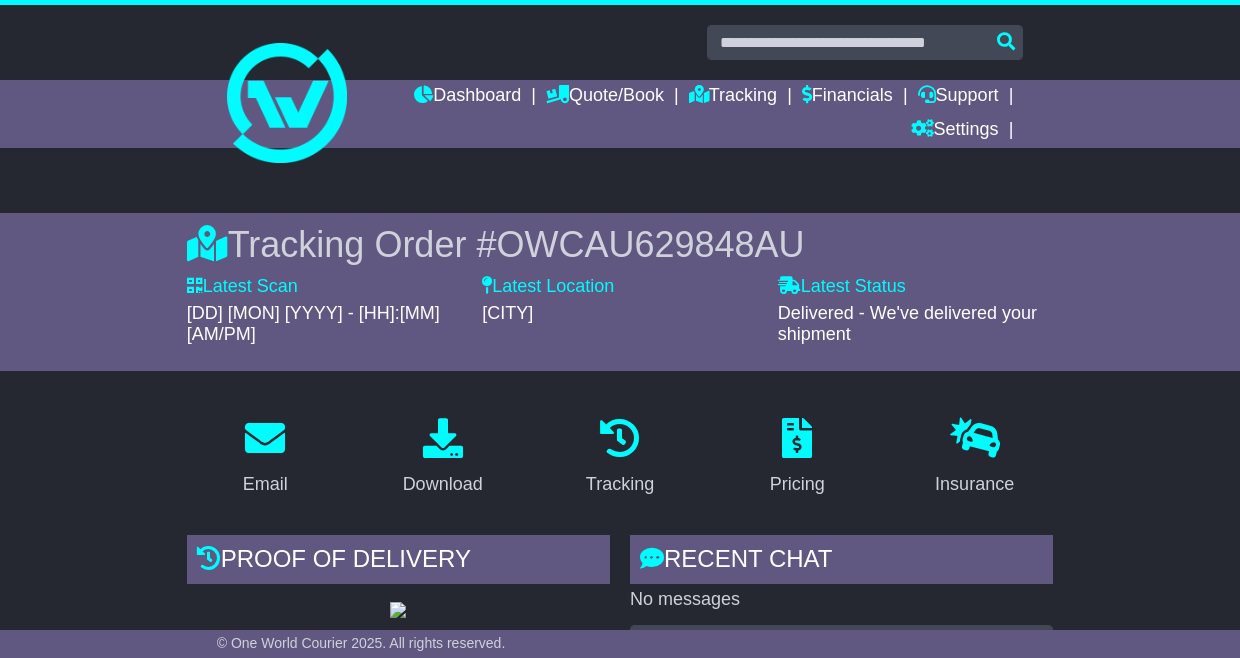 scroll, scrollTop: 0, scrollLeft: 0, axis: both 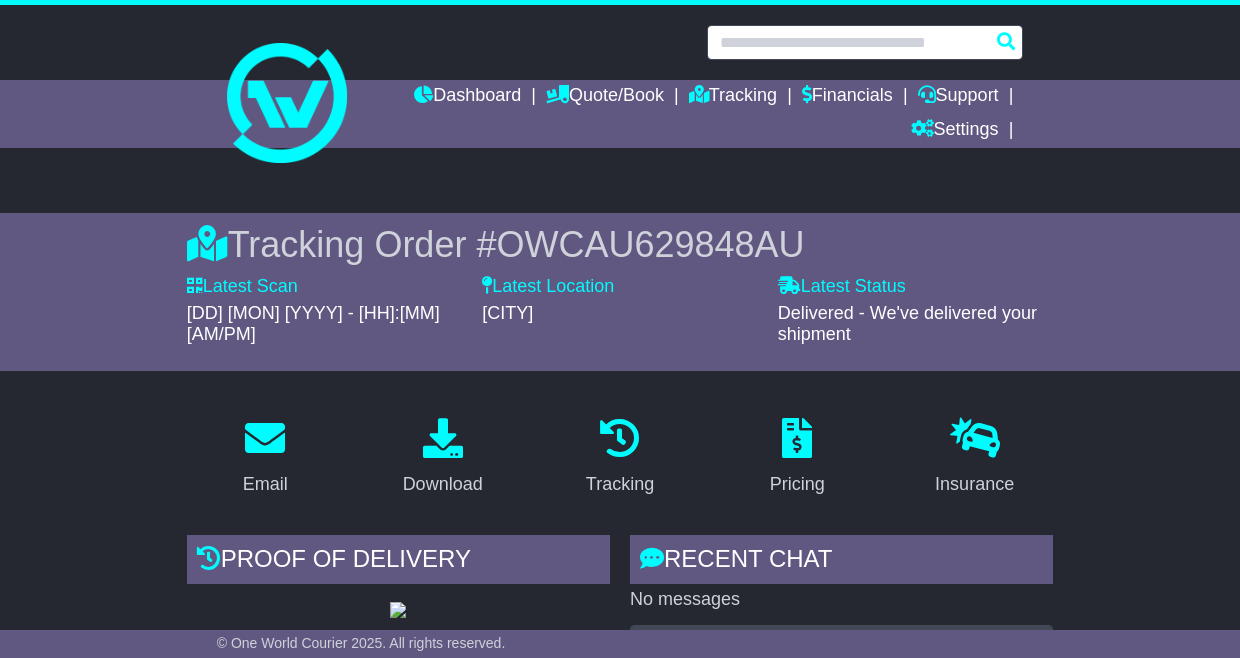click at bounding box center [865, 42] 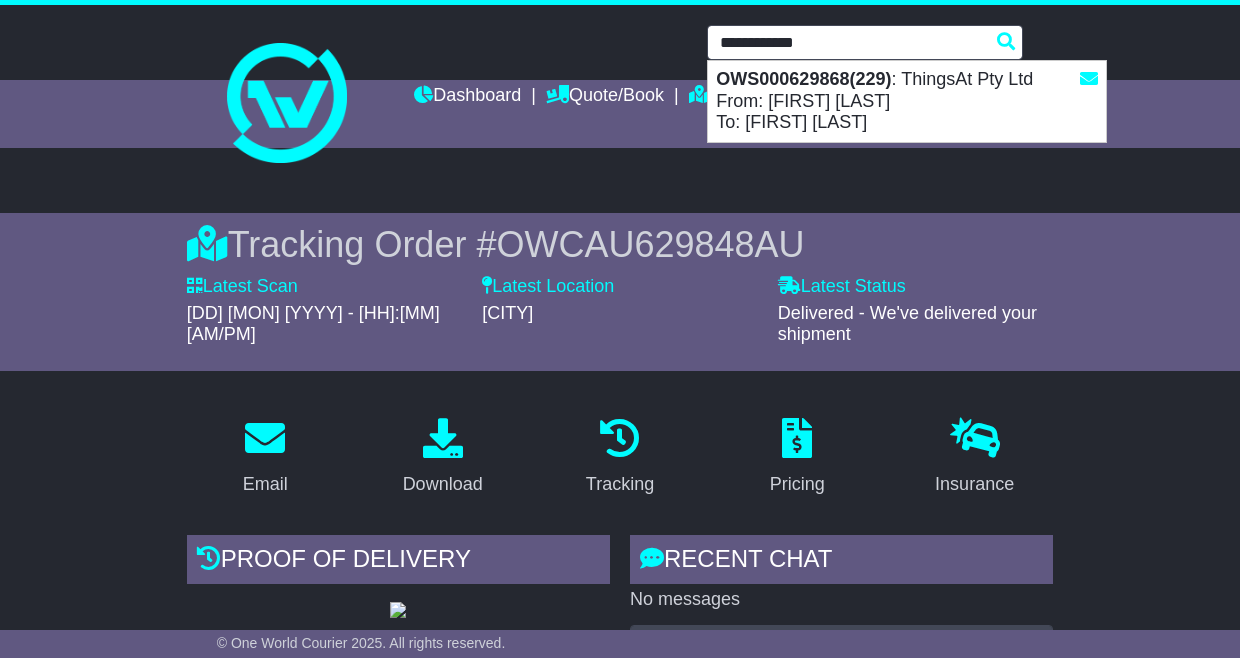type on "**********" 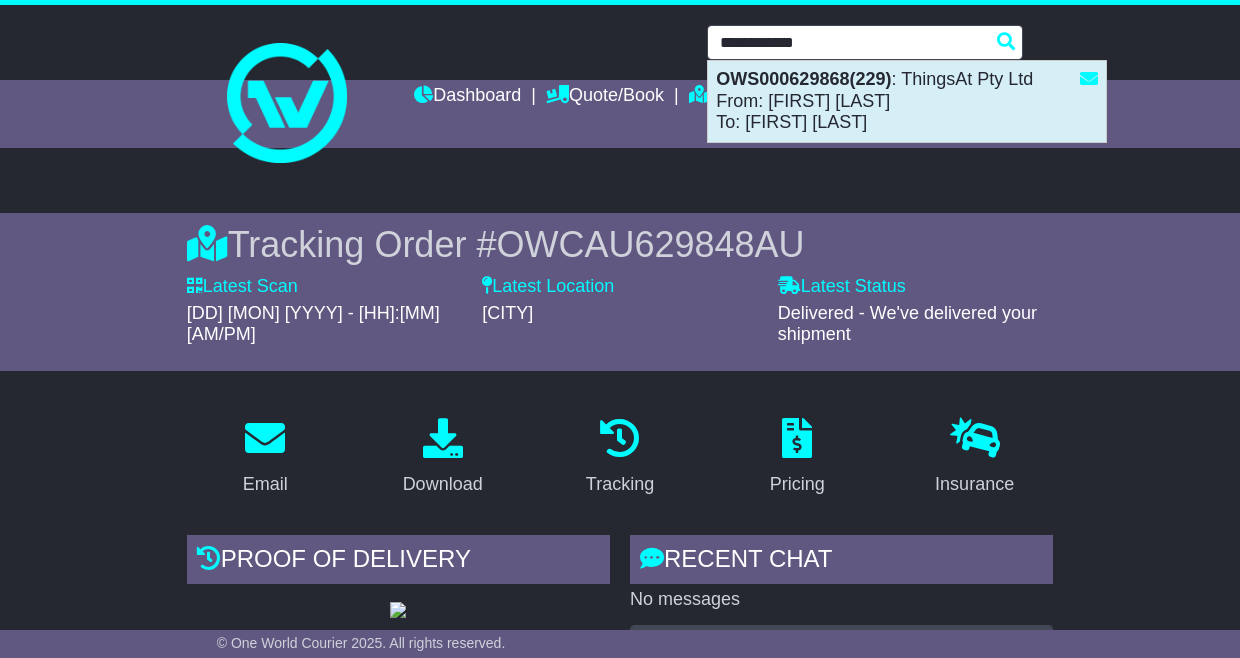 click on "OWS000629868(229) : ThingsAt Pty Ltd From: Zac Palatsides To: Stephen Downs" at bounding box center (907, 101) 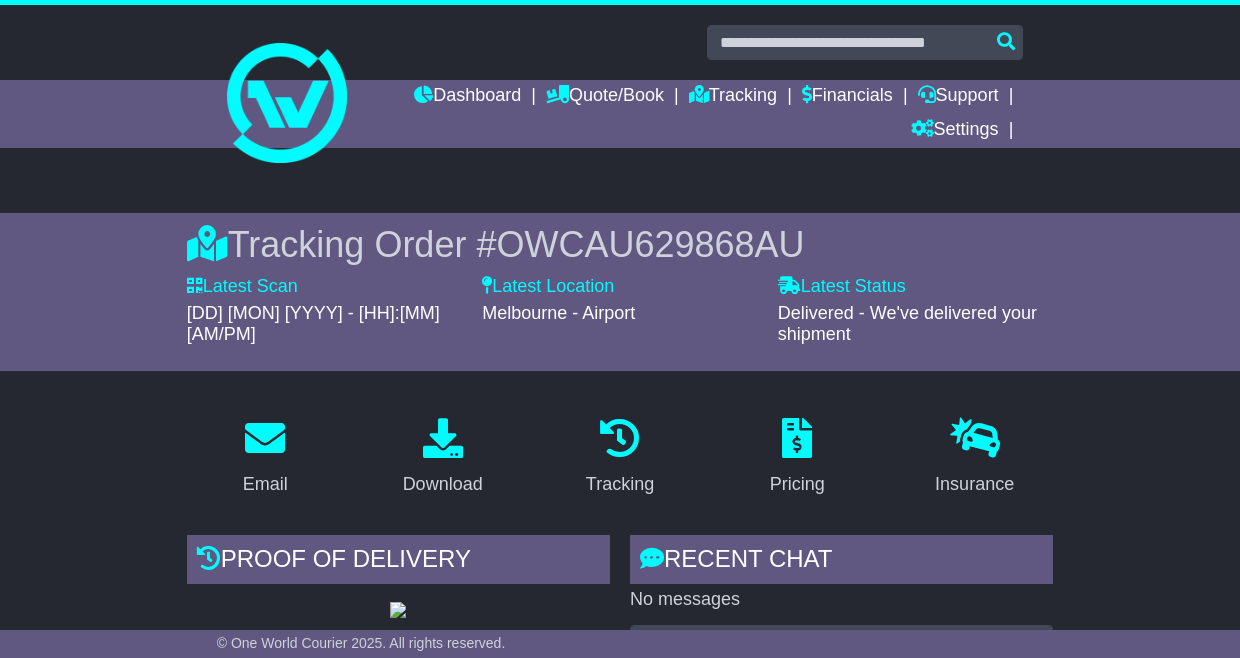 scroll, scrollTop: 0, scrollLeft: 0, axis: both 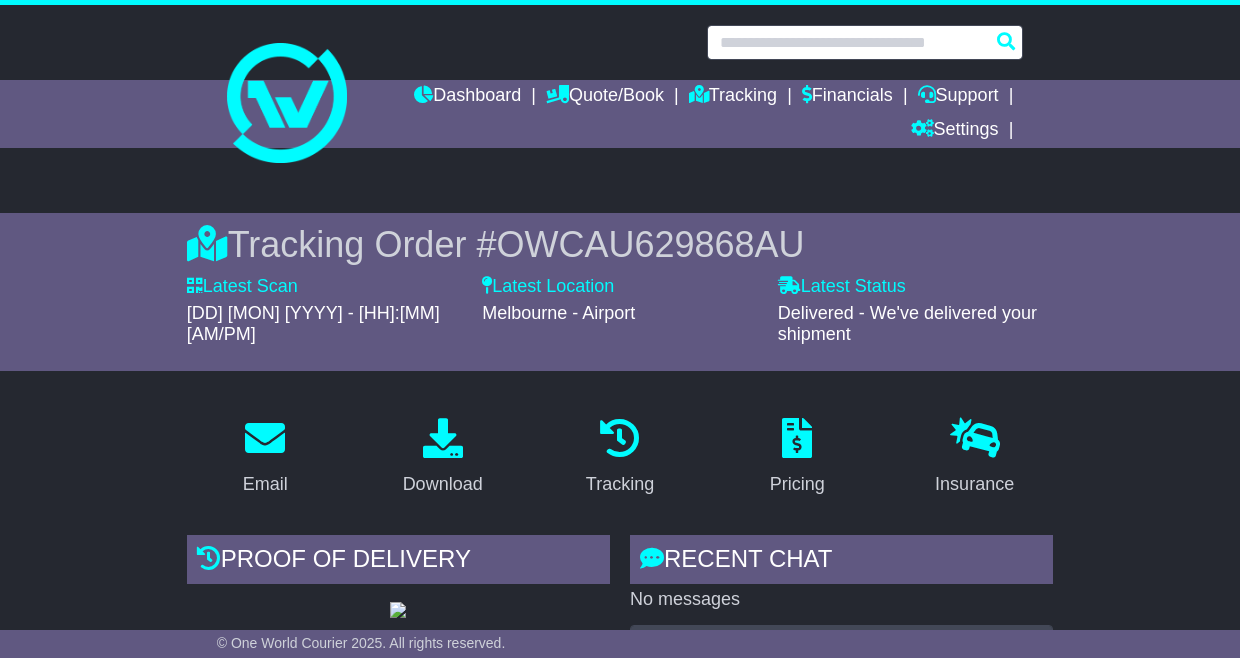 click at bounding box center (865, 42) 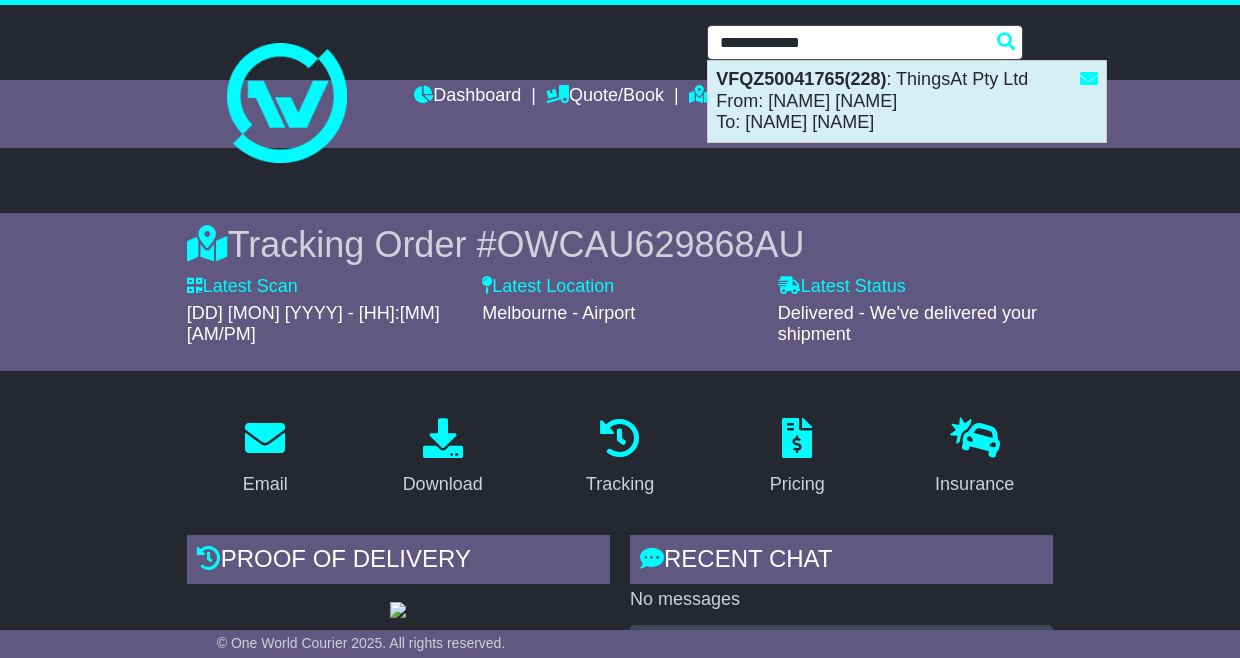 click on "VFQZ50041765(228) : ThingsAt Pty Ltd From: [NAME] [NAME] To: [NAME] [NAME]" at bounding box center [907, 101] 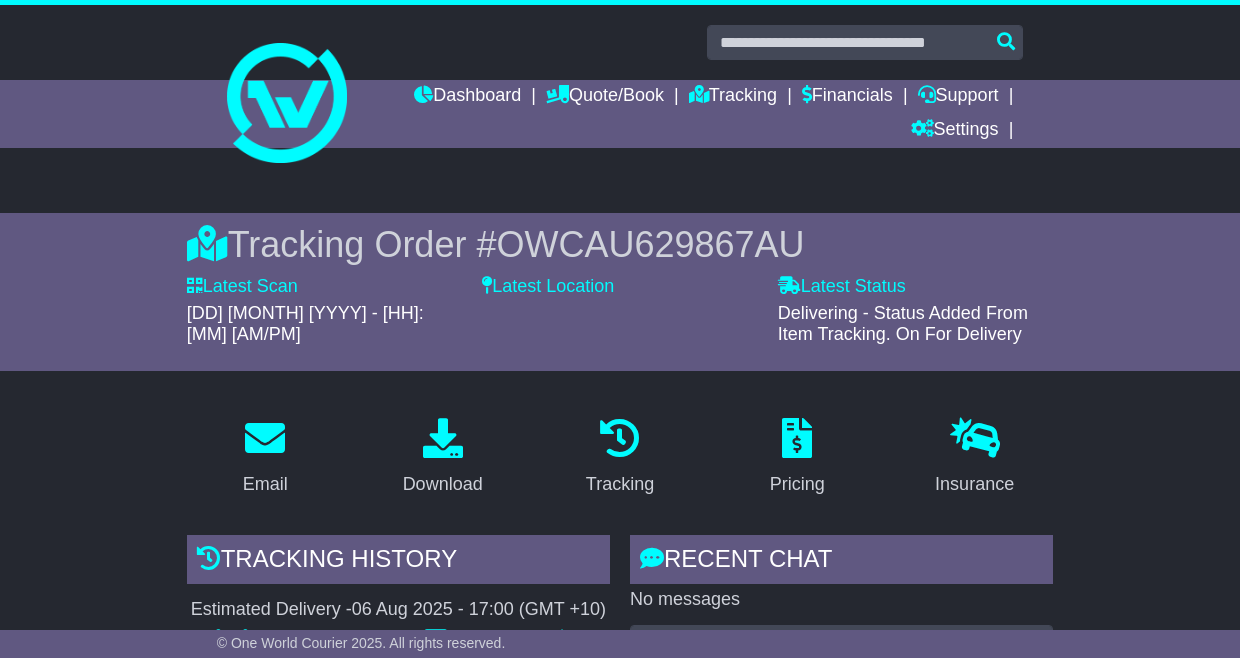 scroll, scrollTop: 0, scrollLeft: 0, axis: both 